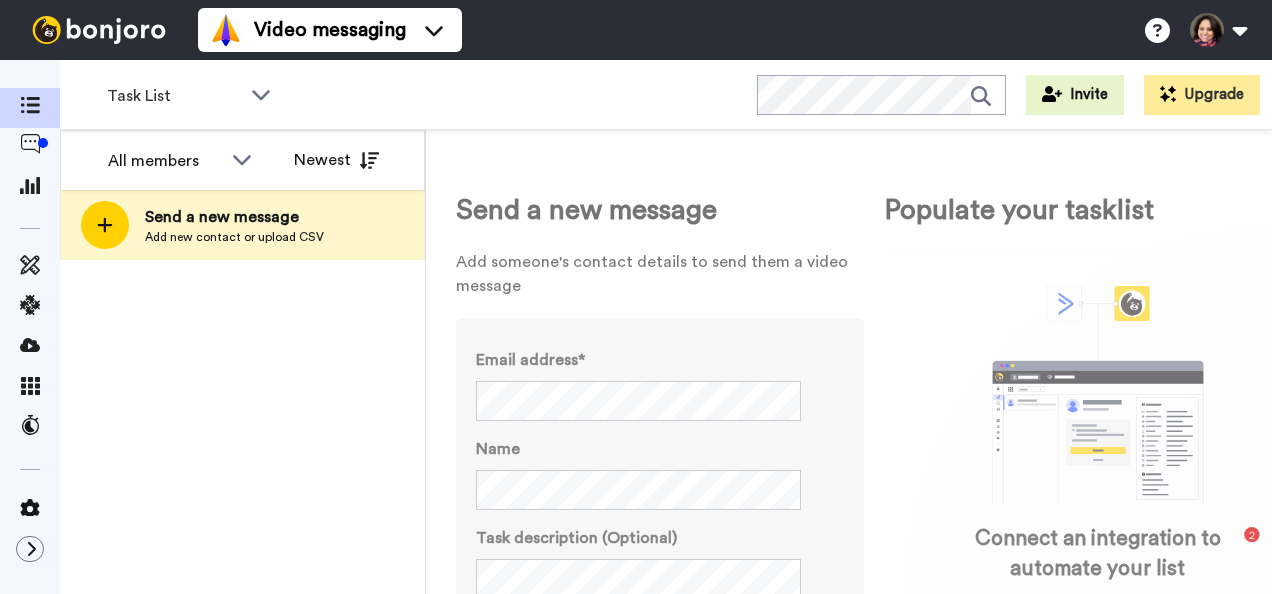 scroll, scrollTop: 0, scrollLeft: 0, axis: both 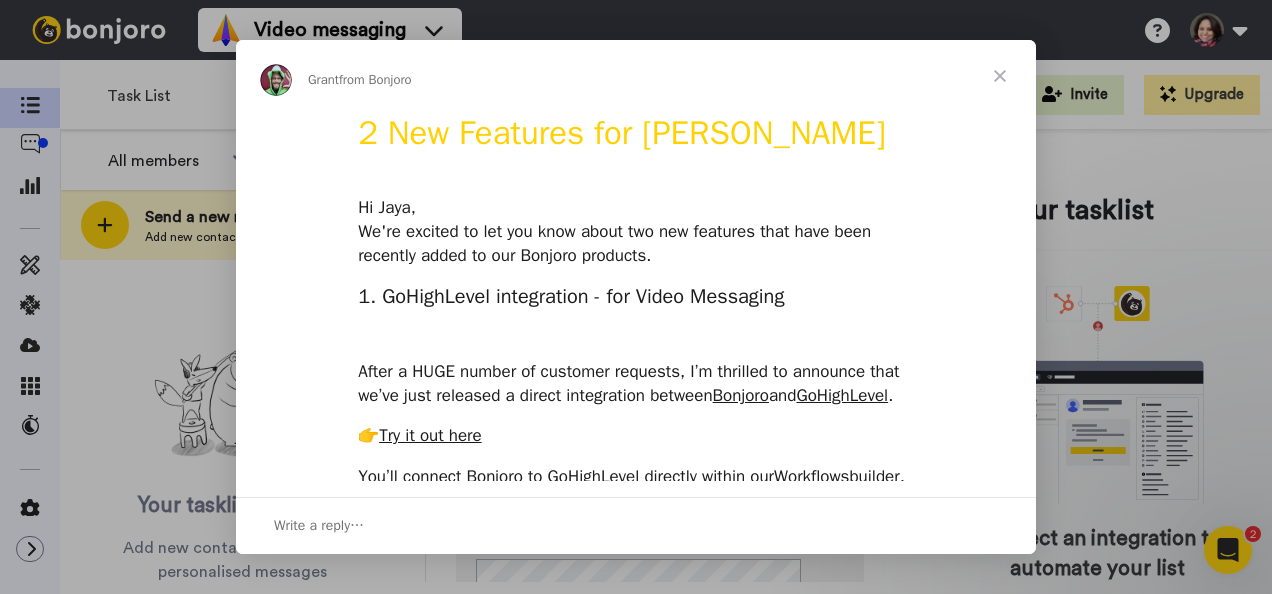 click at bounding box center [1000, 76] 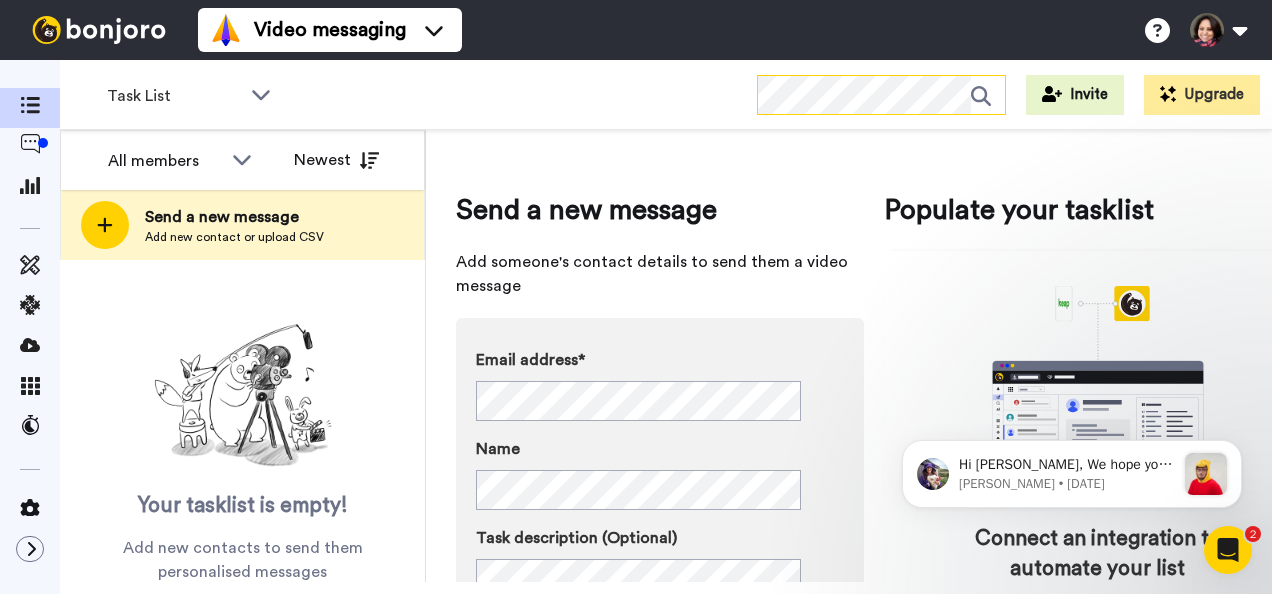 scroll, scrollTop: 0, scrollLeft: 0, axis: both 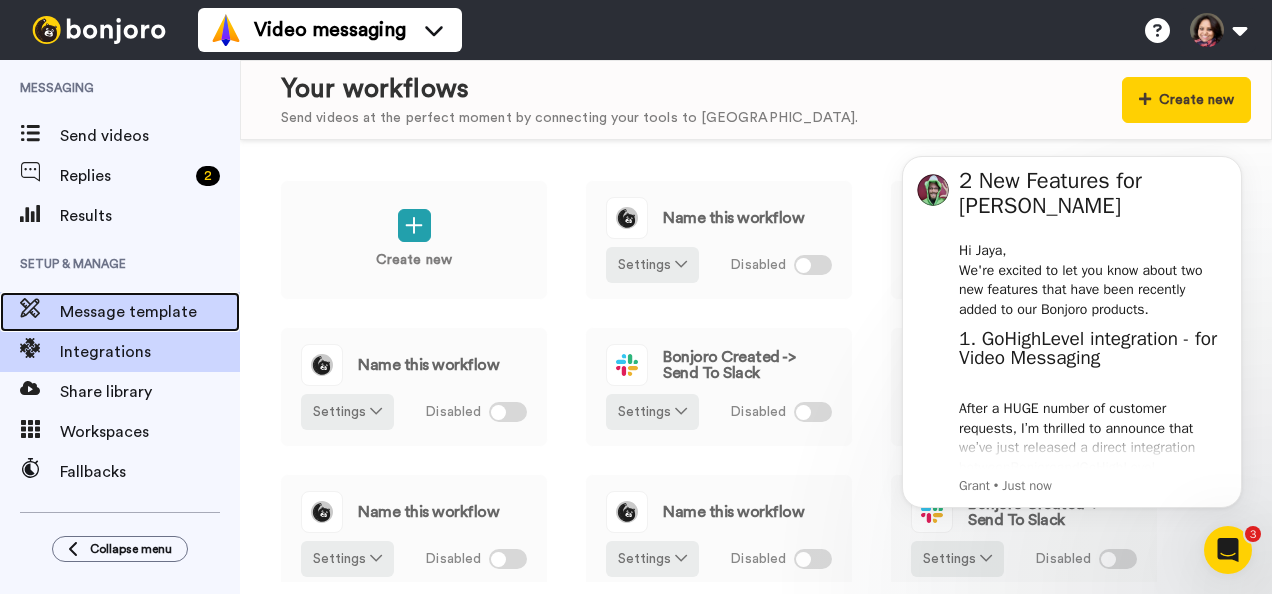 click on "Message template" at bounding box center [150, 312] 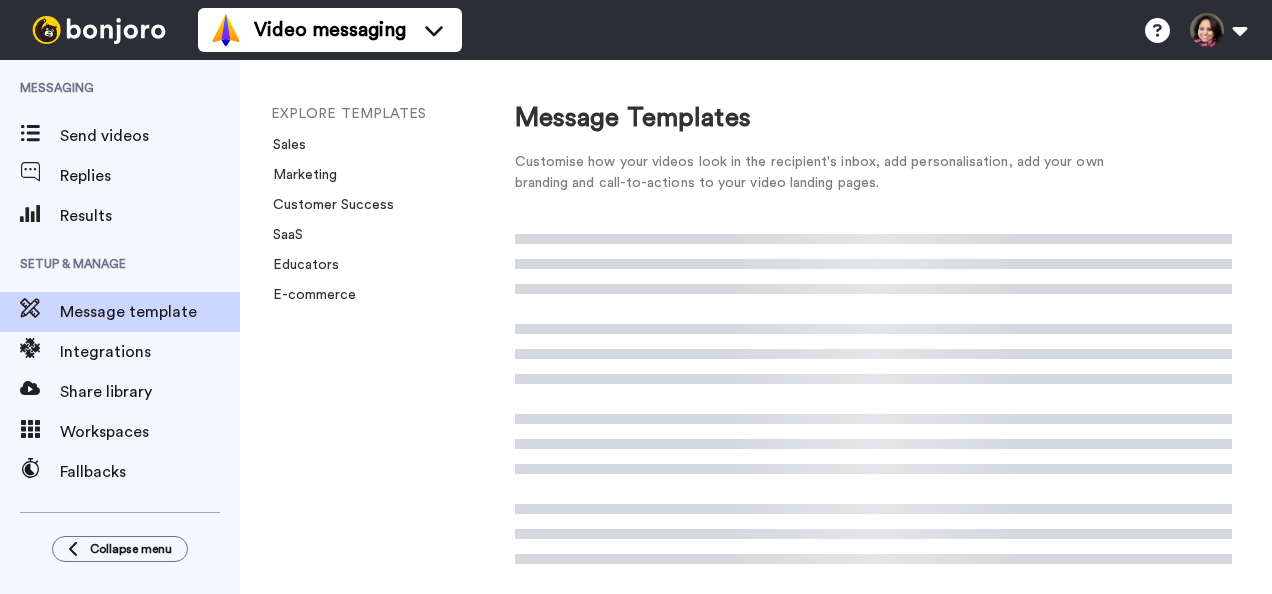 scroll, scrollTop: 0, scrollLeft: 0, axis: both 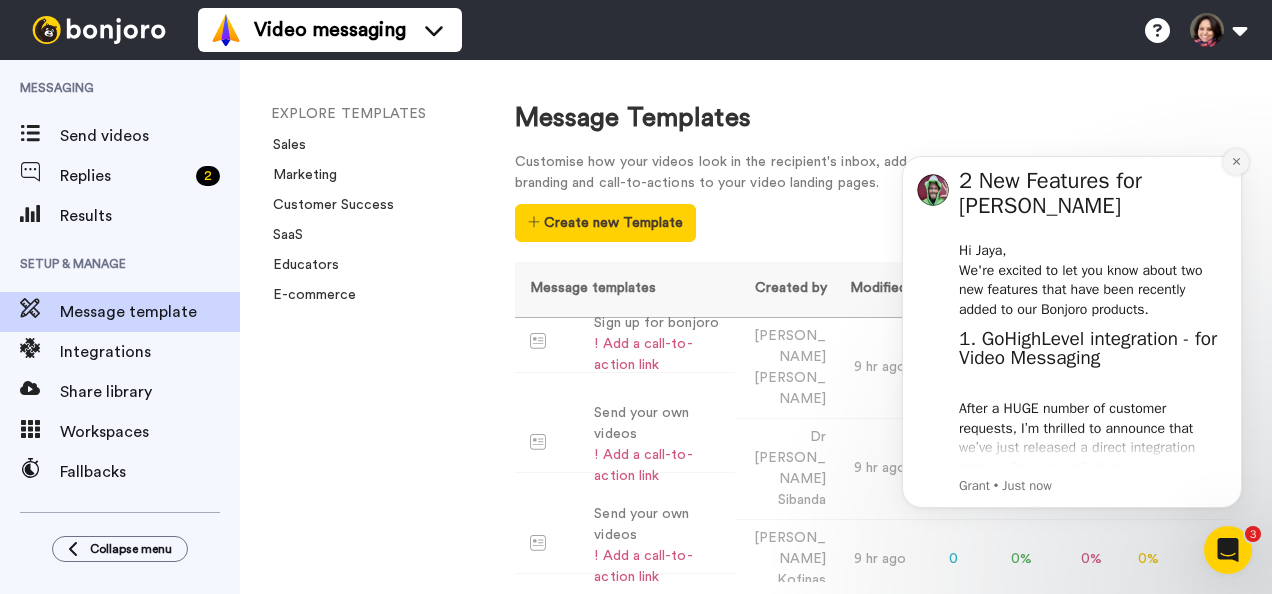click at bounding box center (1236, 162) 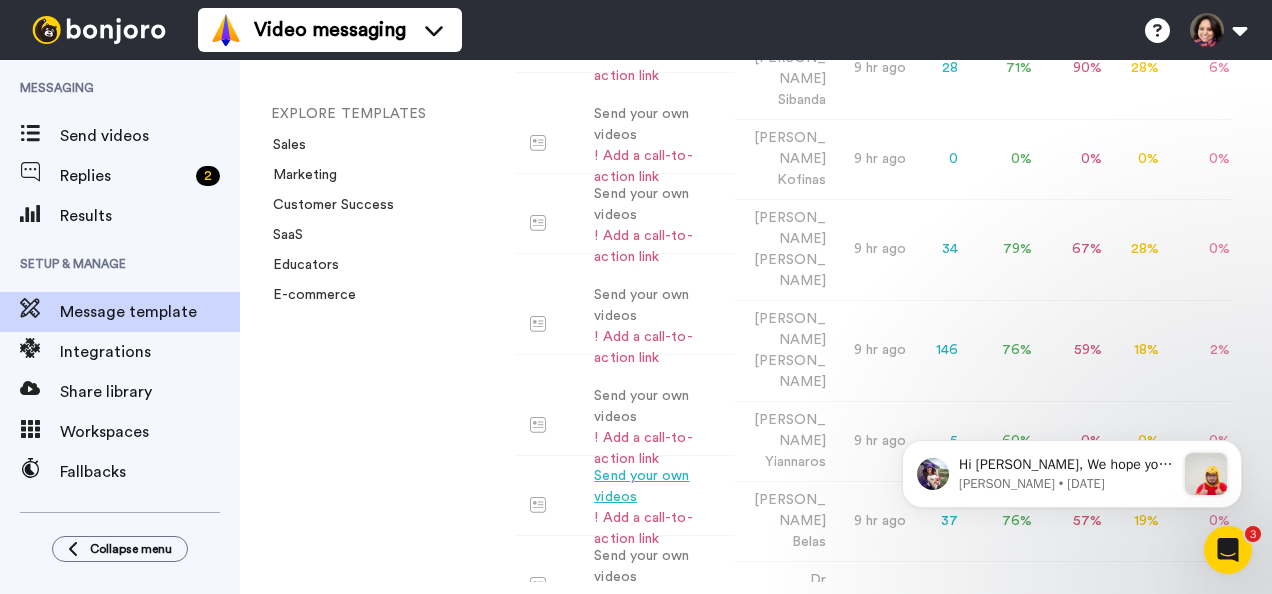 scroll, scrollTop: 0, scrollLeft: 0, axis: both 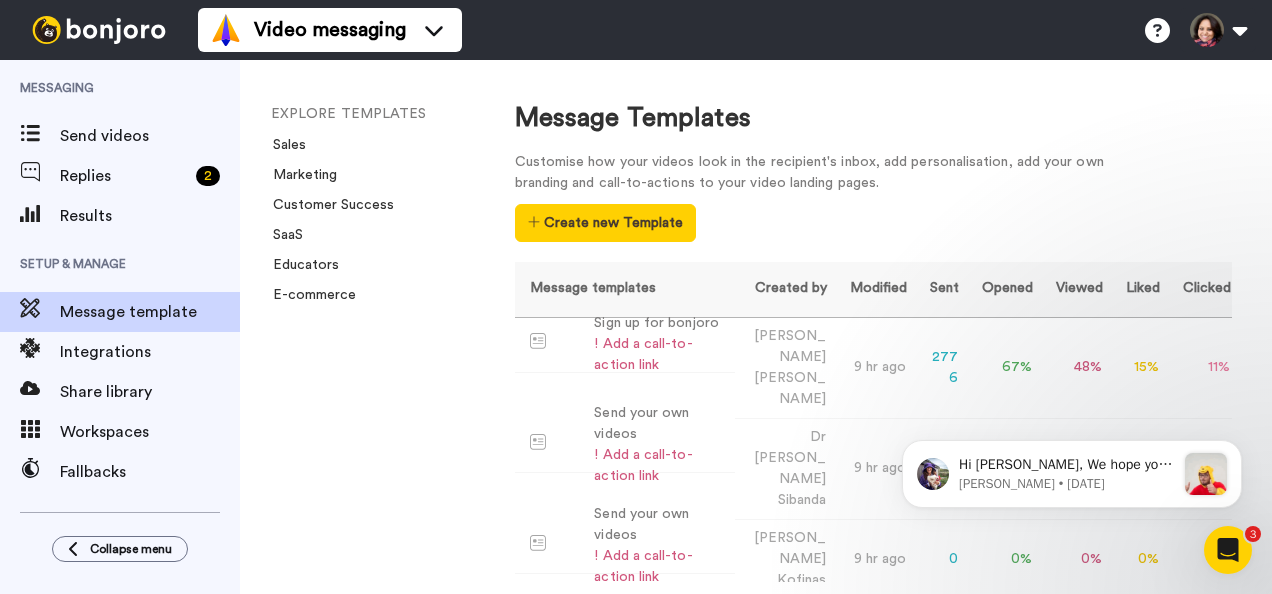 click on "Educators" at bounding box center (406, 265) 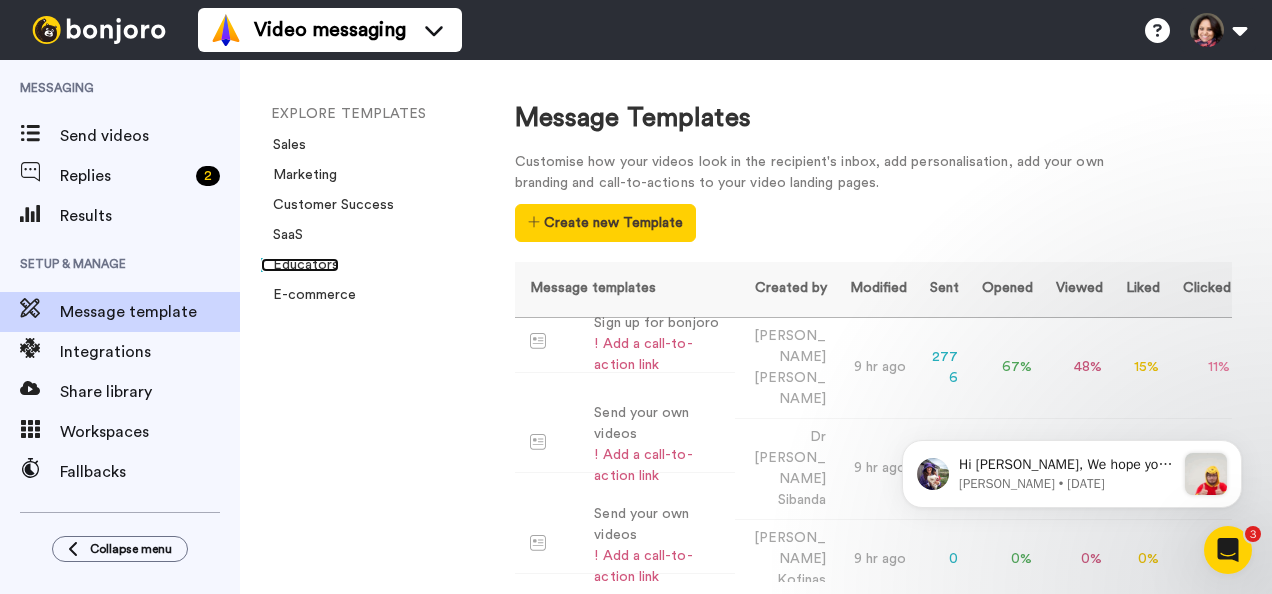 click on "Educators" at bounding box center (300, 265) 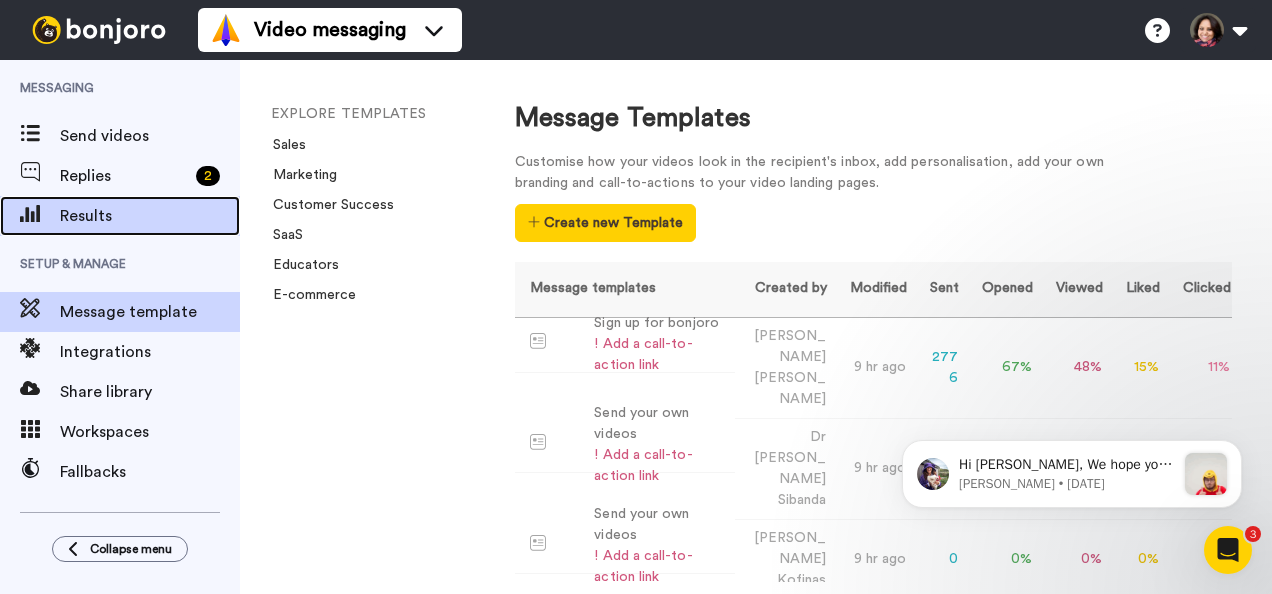 click on "Results" at bounding box center (150, 216) 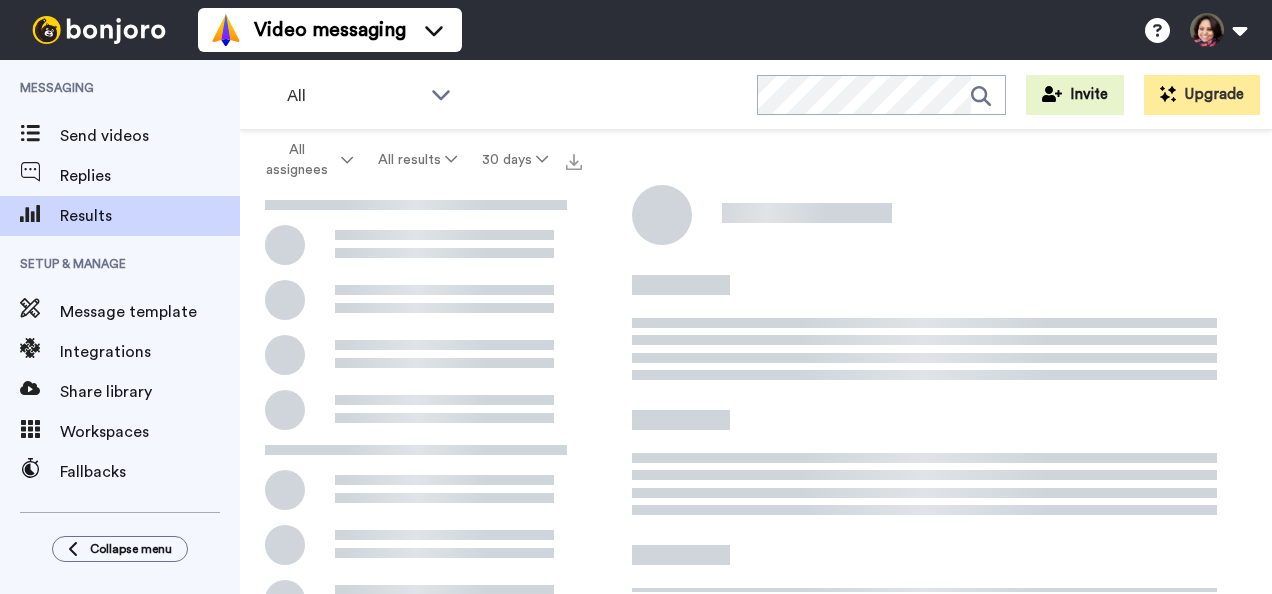 scroll, scrollTop: 0, scrollLeft: 0, axis: both 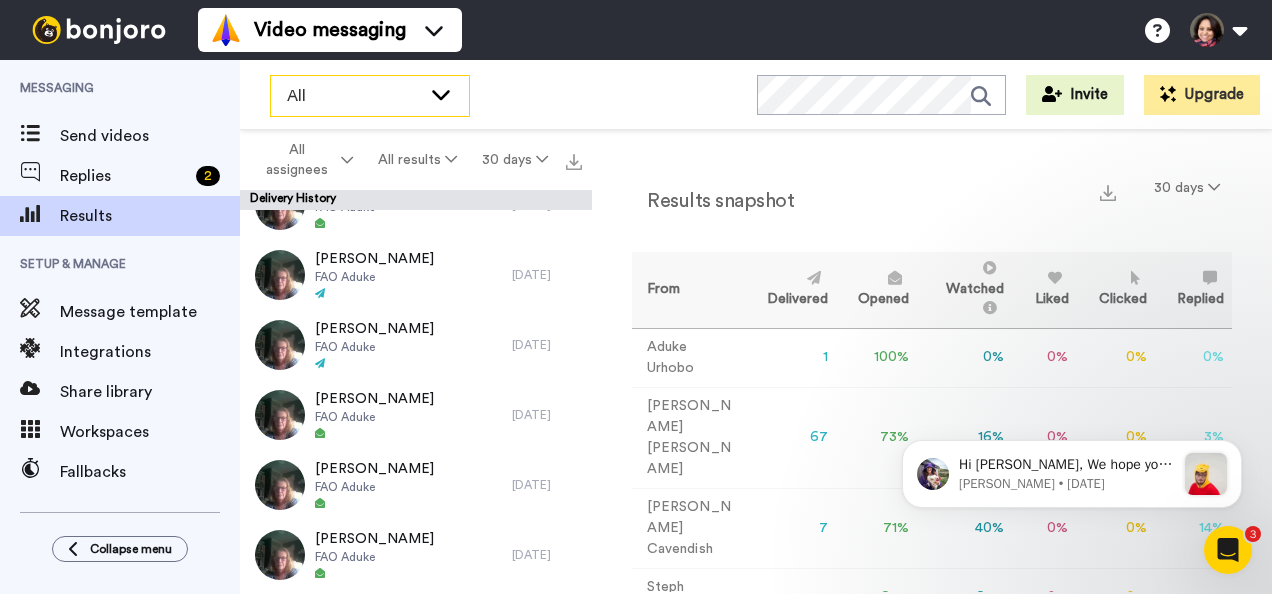click on "All" at bounding box center (370, 96) 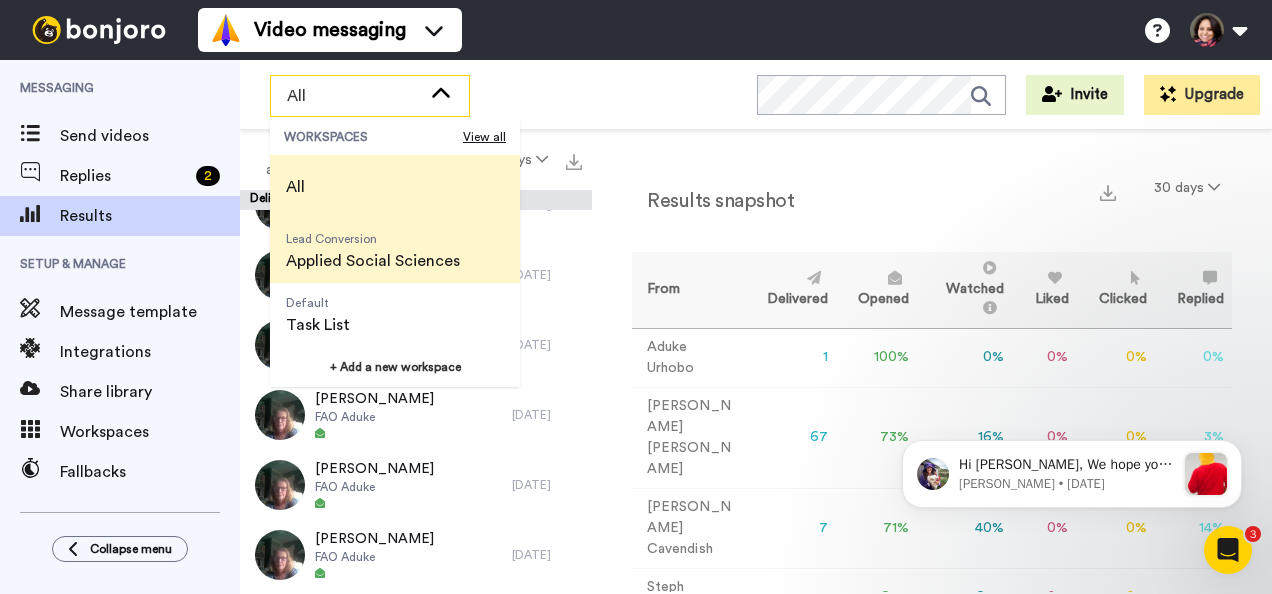 click on "Applied Social Sciences" at bounding box center [373, 261] 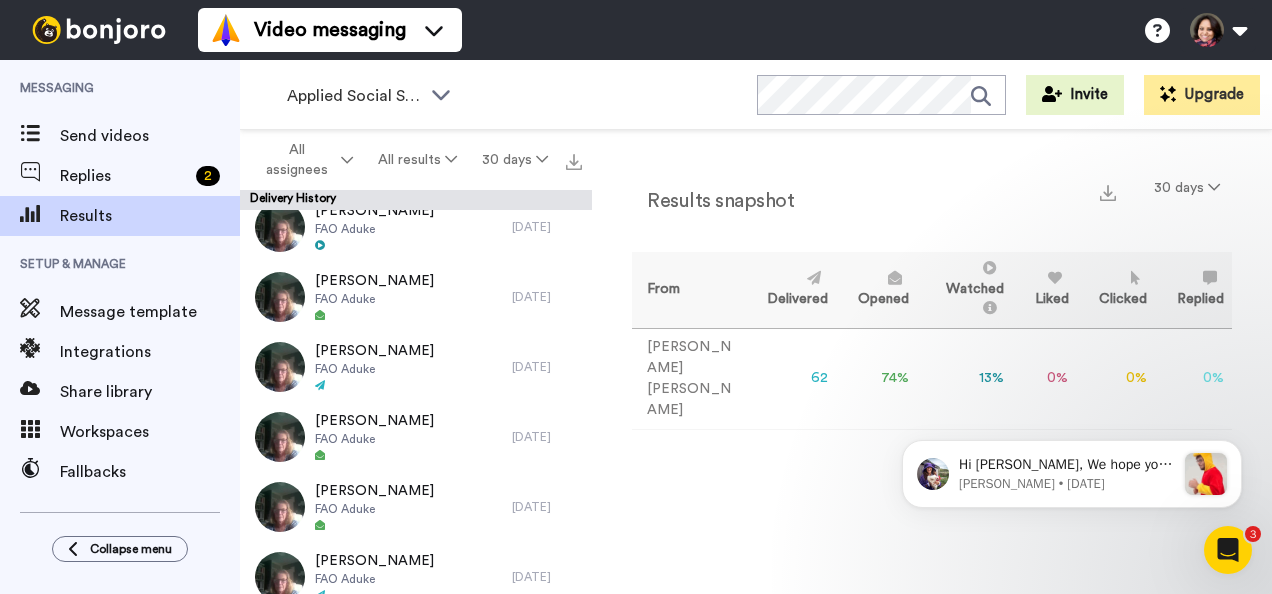 scroll, scrollTop: 1000, scrollLeft: 0, axis: vertical 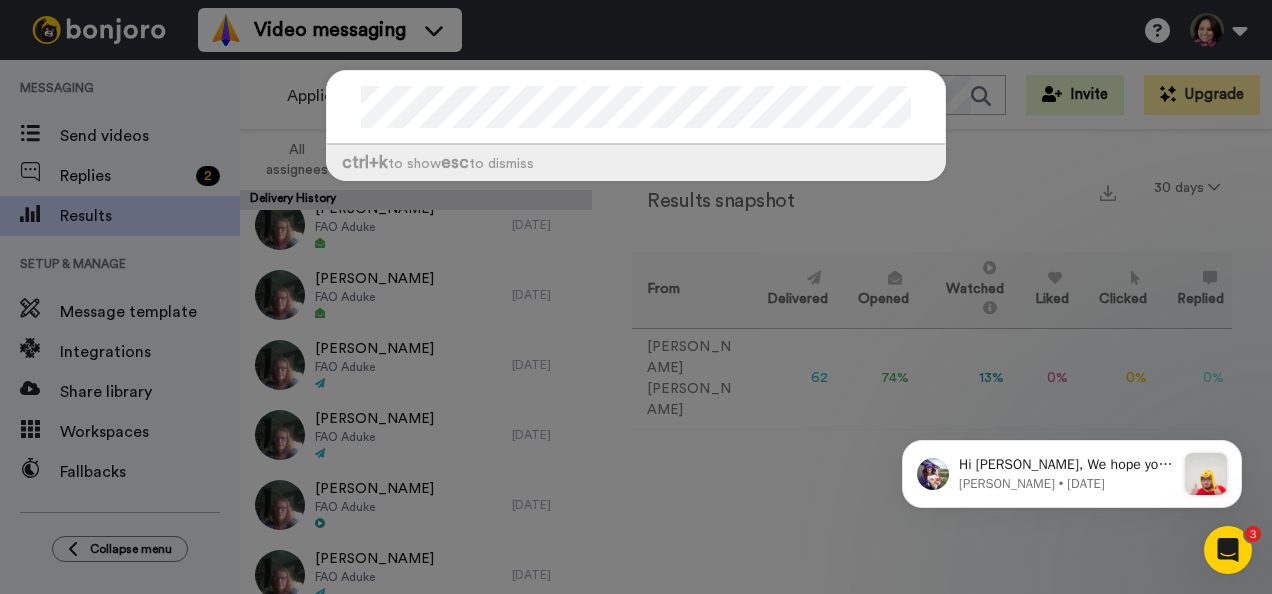 click on "ctrl +k  to show   esc  to dismiss" at bounding box center [636, 297] 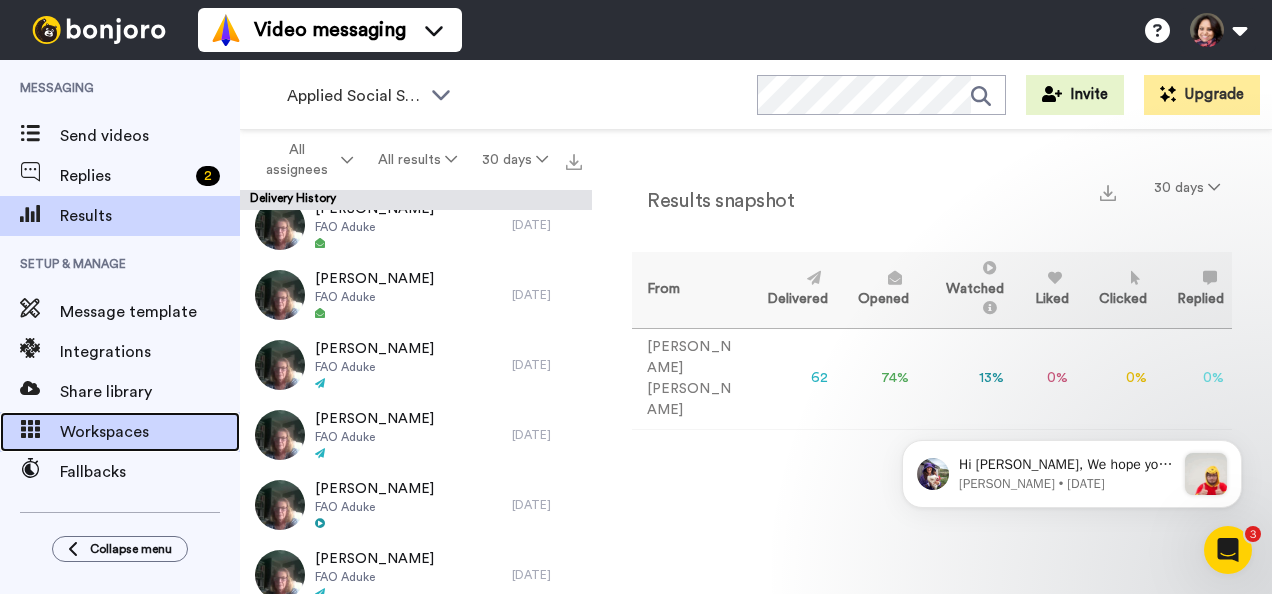 click on "Workspaces" at bounding box center (150, 432) 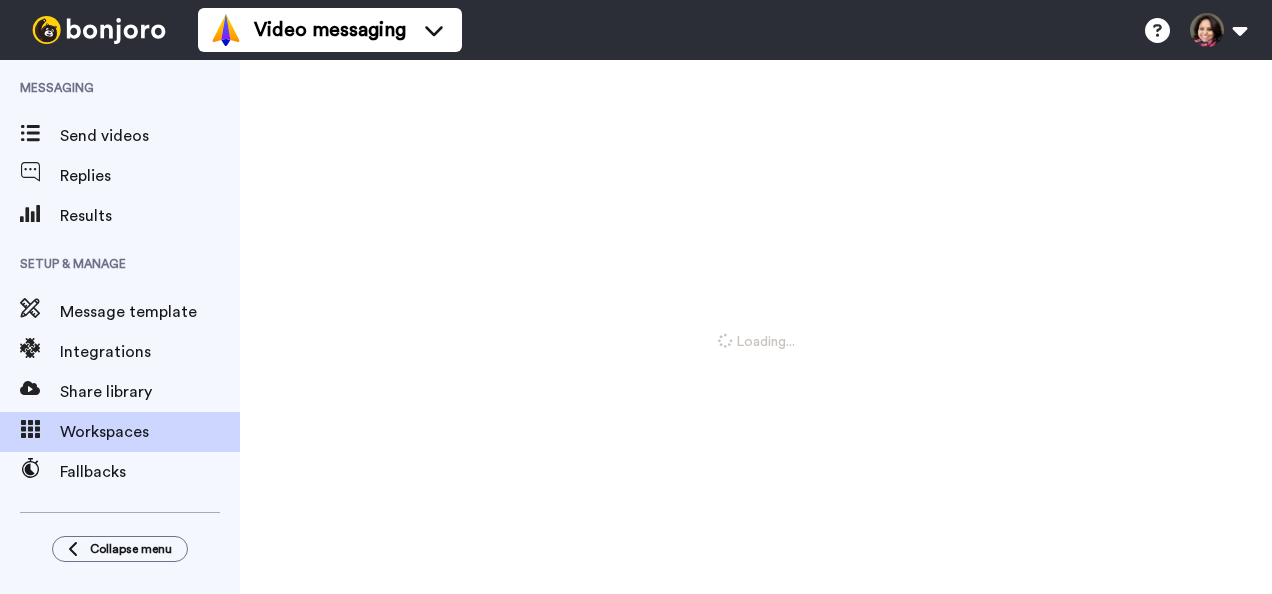 scroll, scrollTop: 0, scrollLeft: 0, axis: both 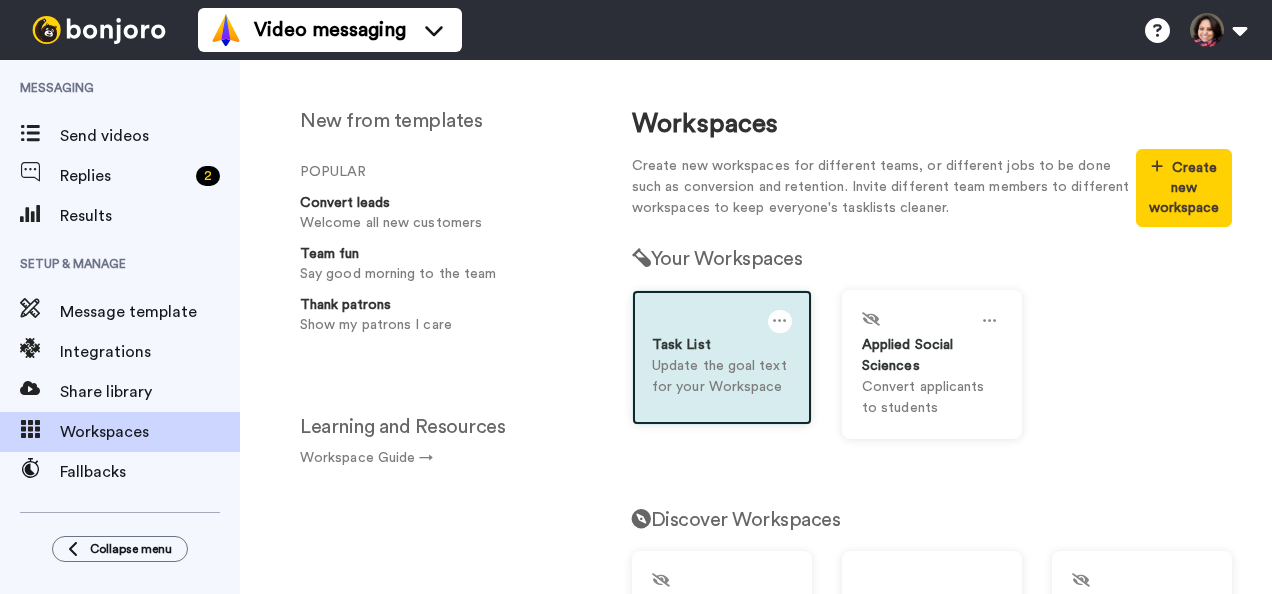 click on "Update the goal text for your Workspace" at bounding box center [722, 377] 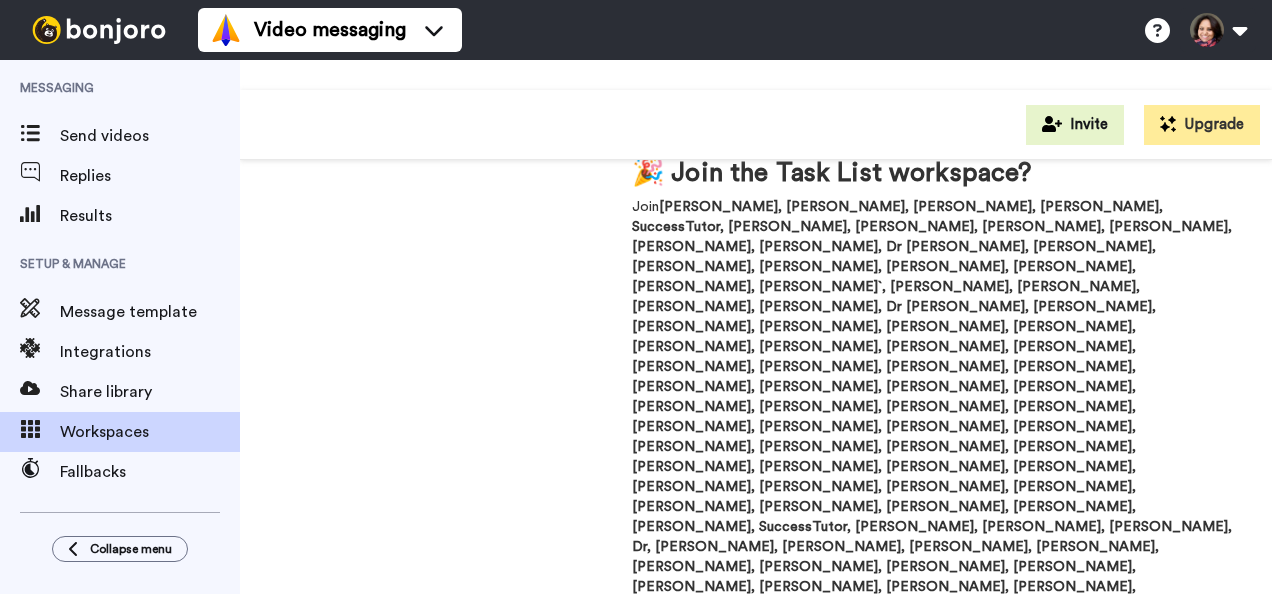 scroll, scrollTop: 0, scrollLeft: 0, axis: both 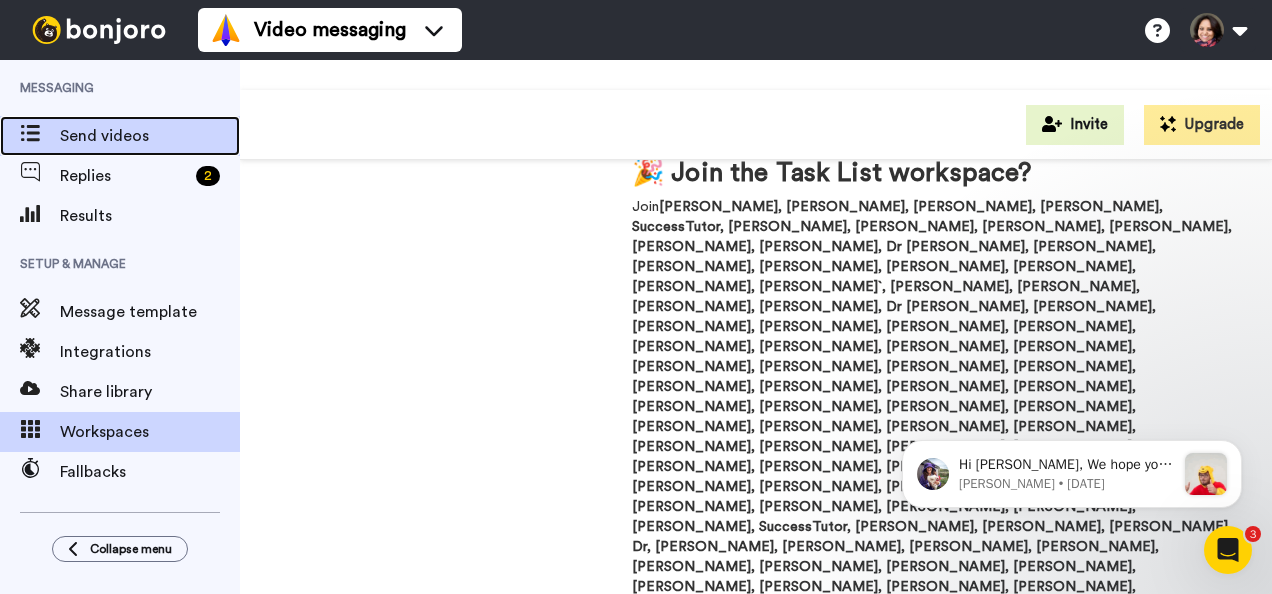 click on "Send videos" at bounding box center (150, 136) 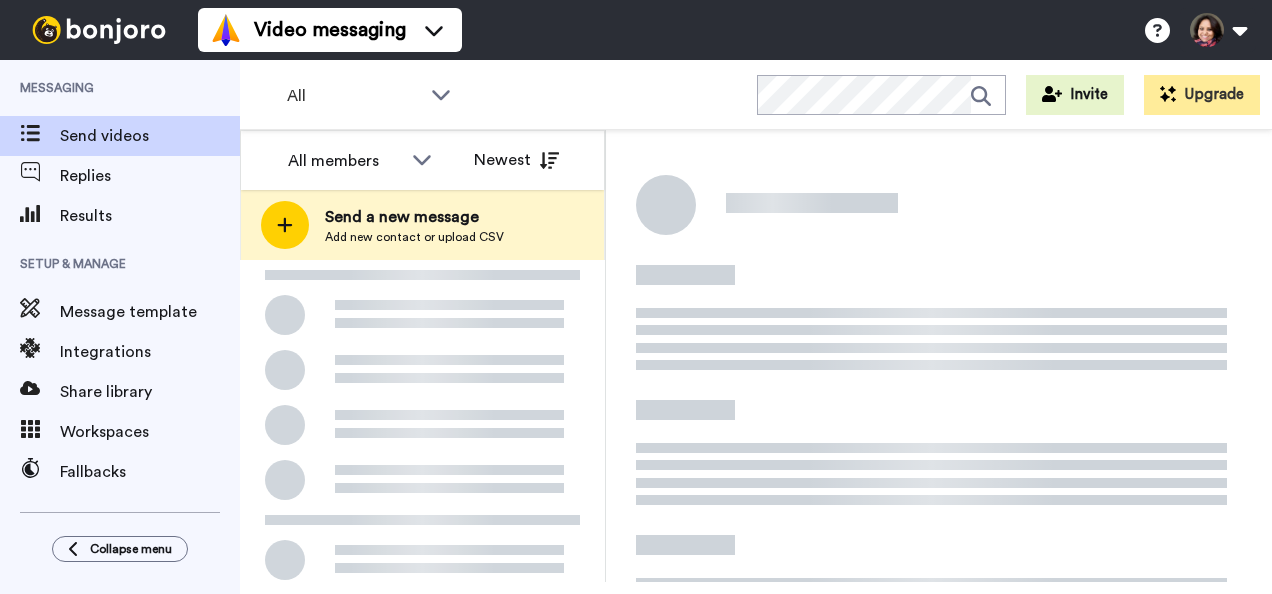 scroll, scrollTop: 0, scrollLeft: 0, axis: both 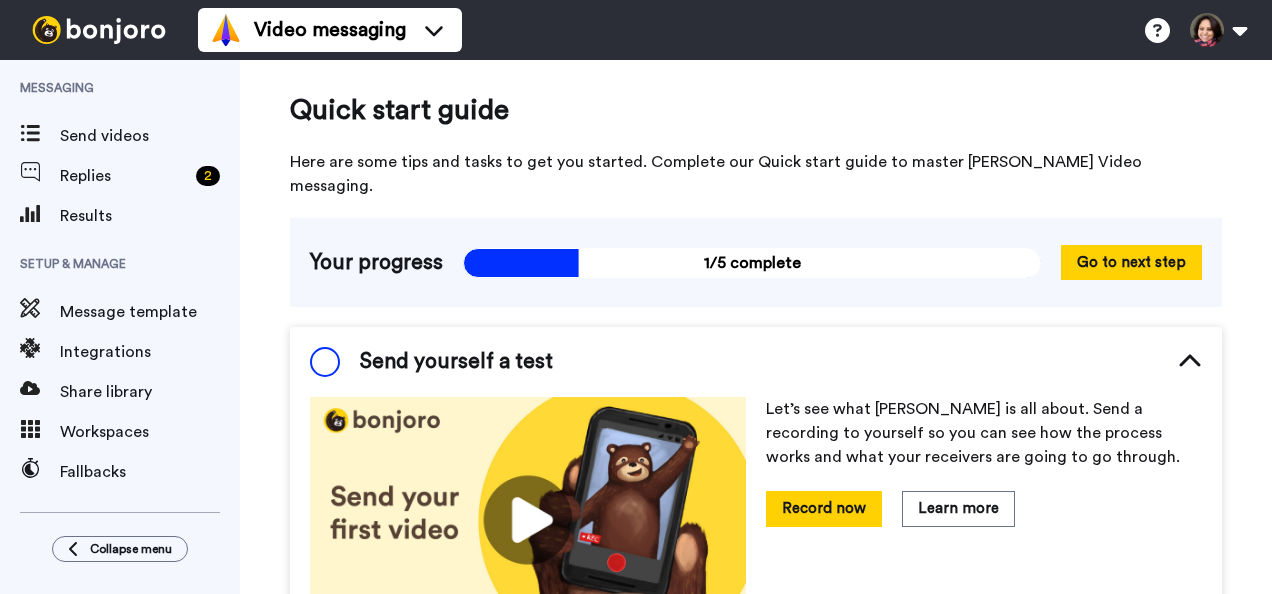 click on "Setup & Manage" at bounding box center [120, 264] 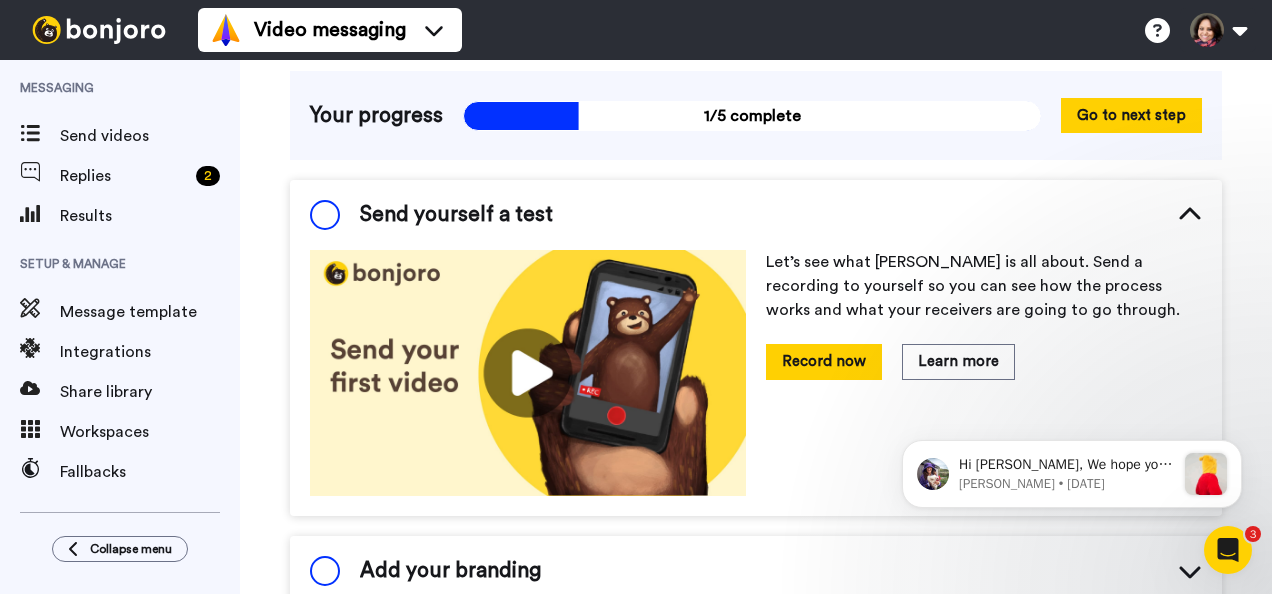 scroll, scrollTop: 0, scrollLeft: 0, axis: both 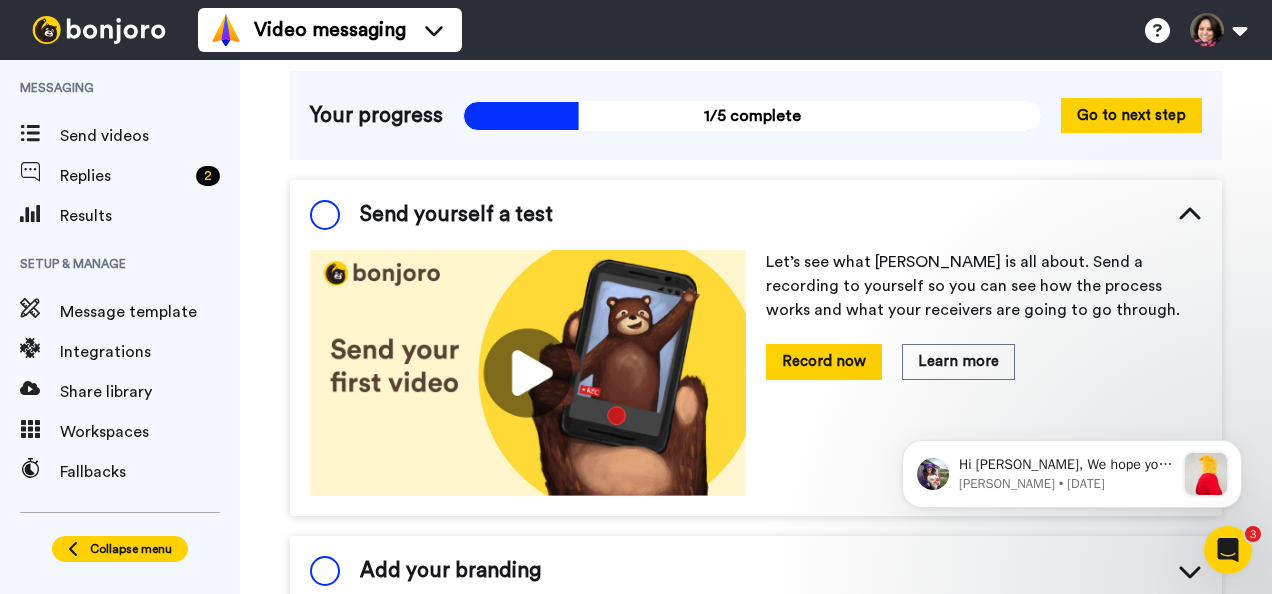 click on "Collapse menu" at bounding box center (120, 549) 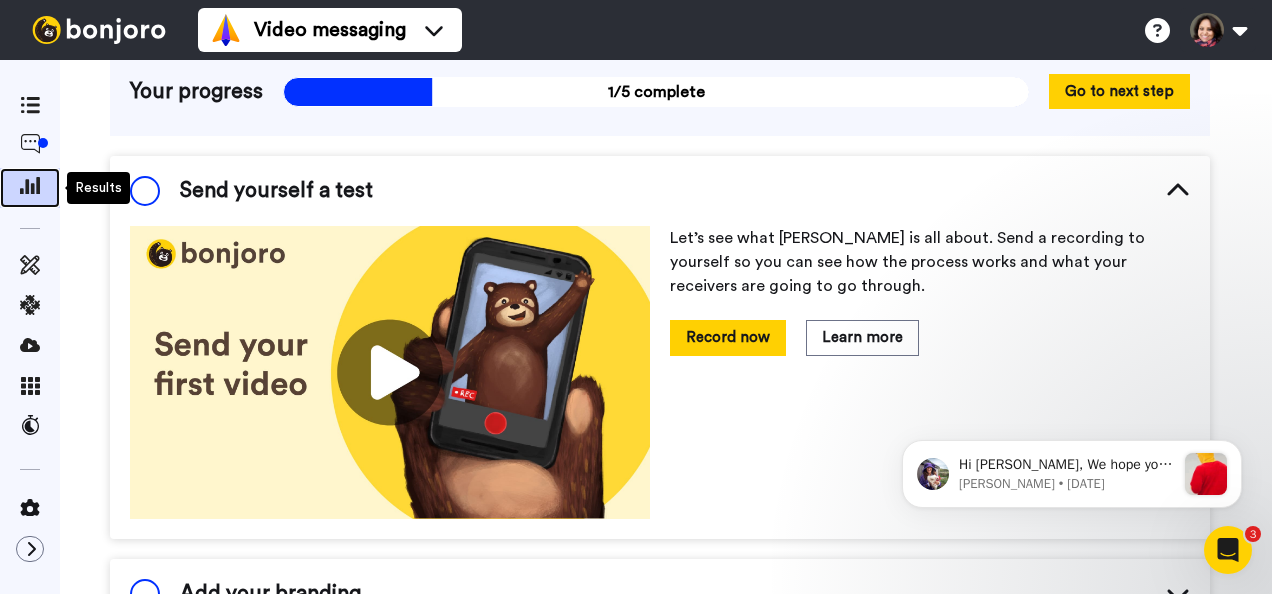 click at bounding box center [30, 185] 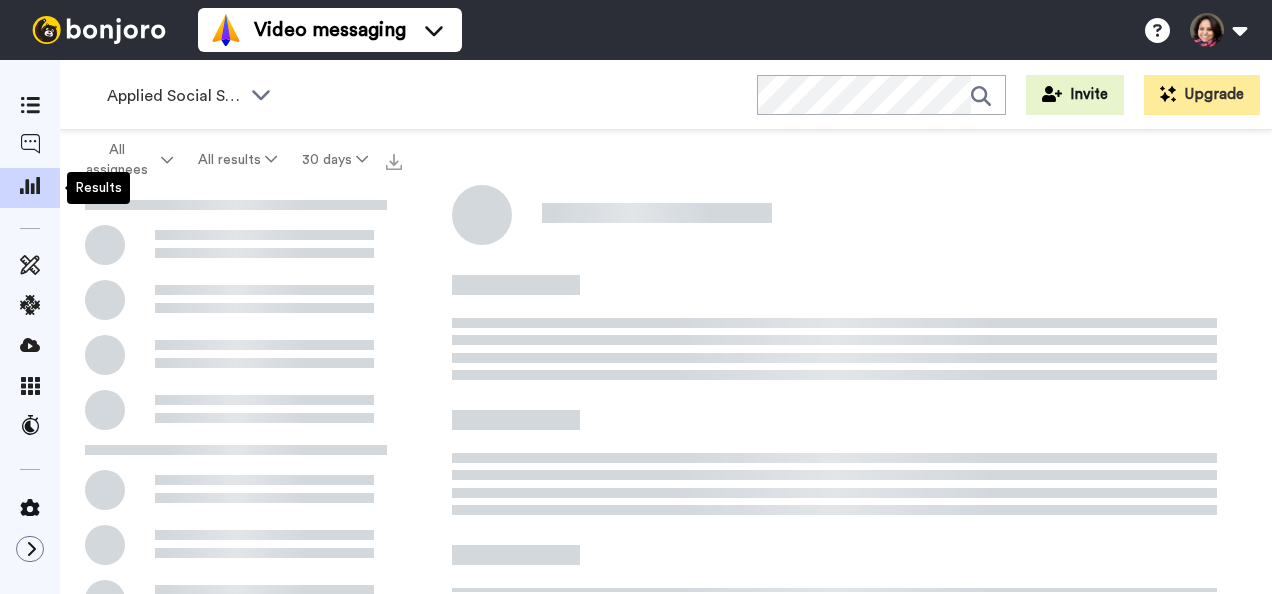 scroll, scrollTop: 0, scrollLeft: 0, axis: both 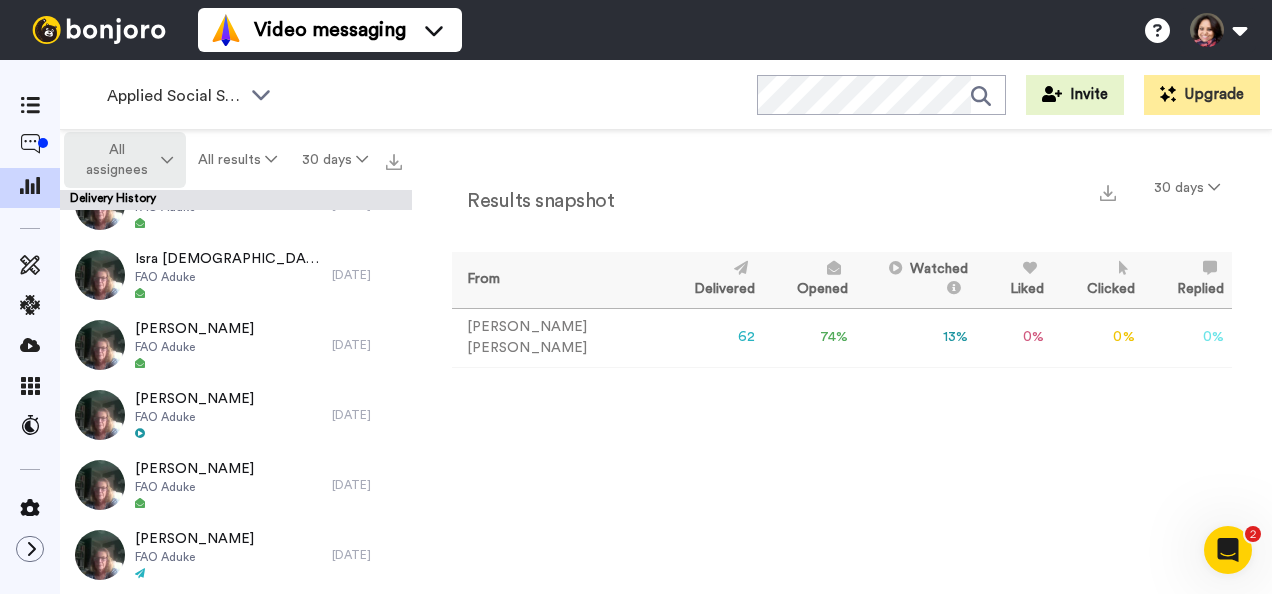 click at bounding box center [167, 160] 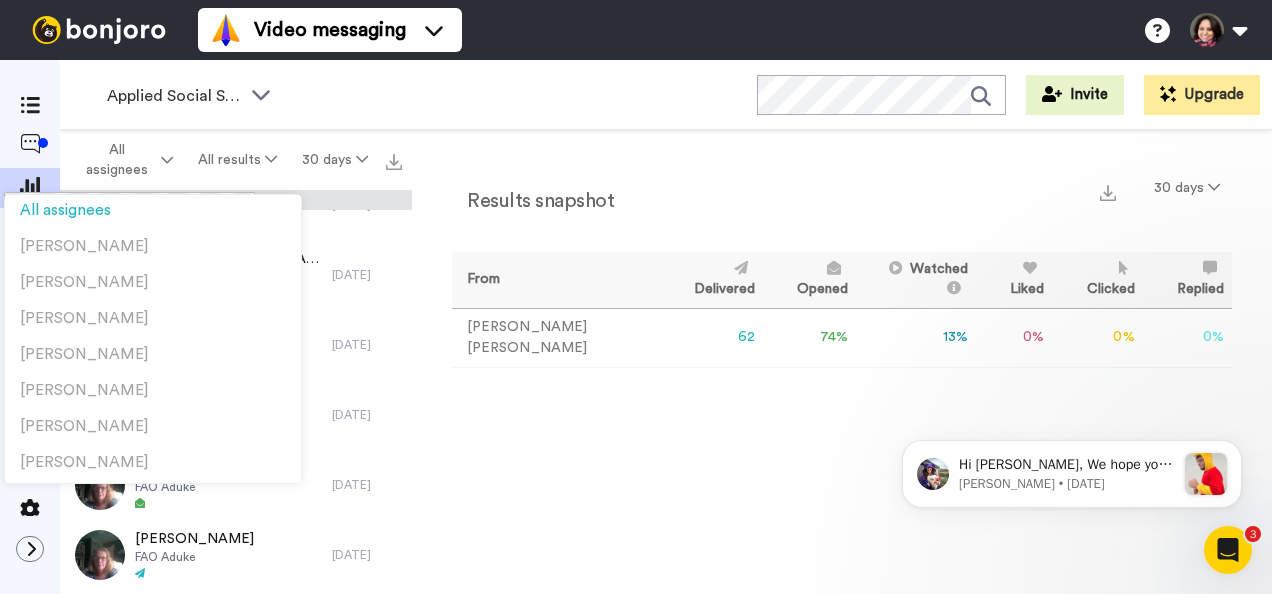 scroll, scrollTop: 0, scrollLeft: 0, axis: both 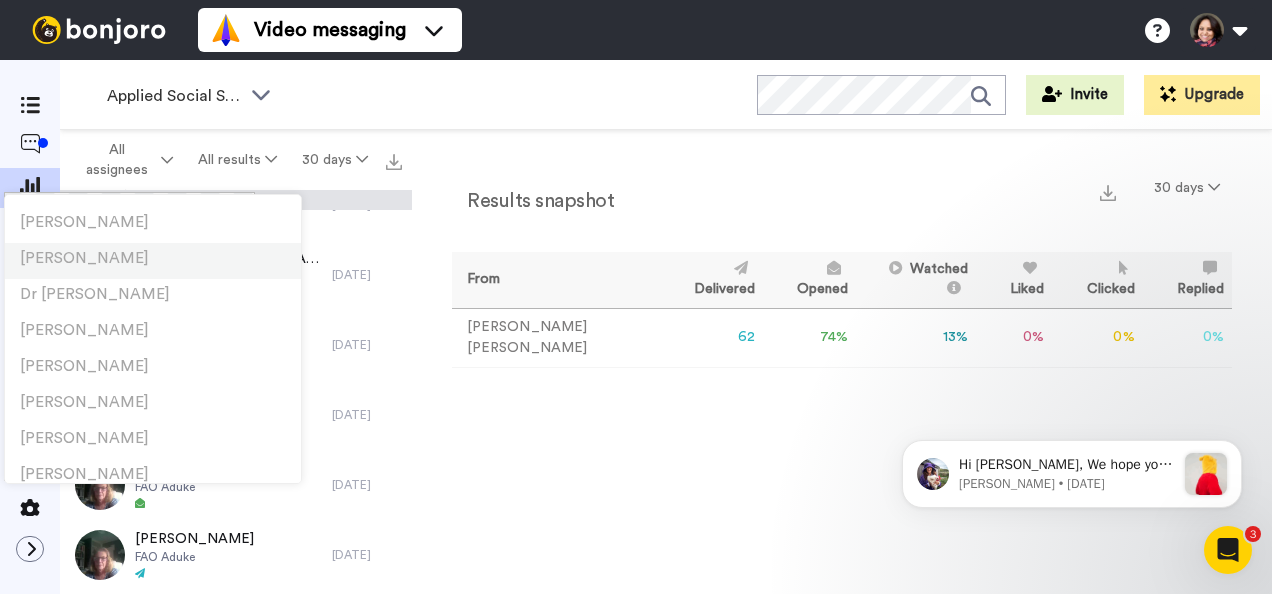 click on "[PERSON_NAME]" at bounding box center [84, 258] 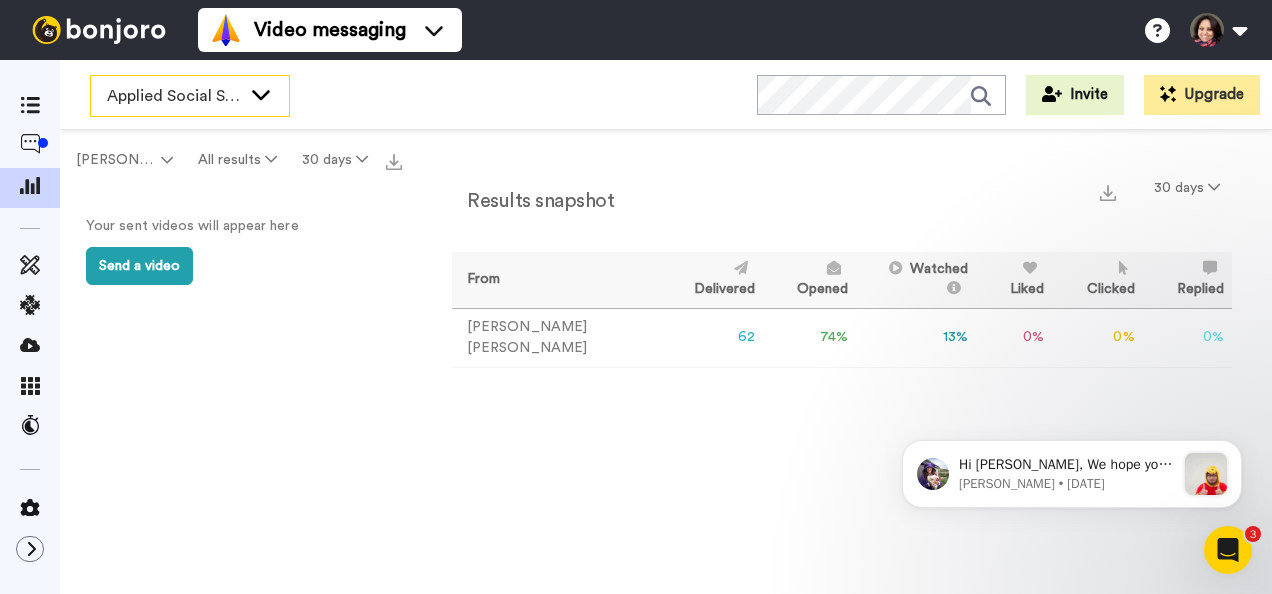 click 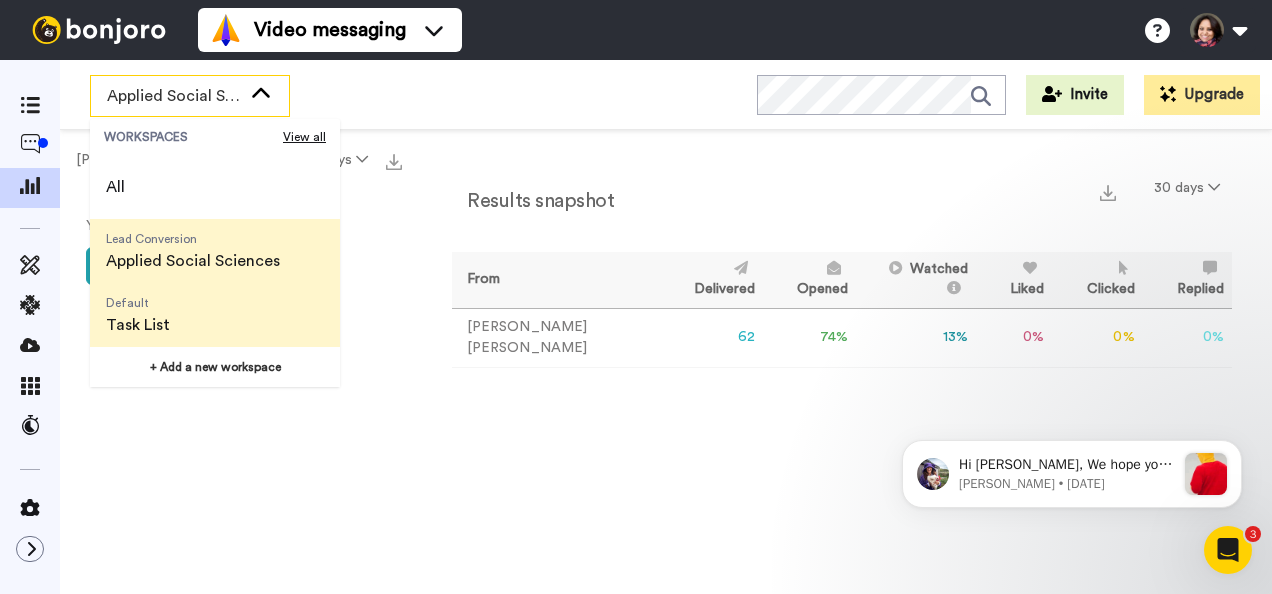 click on "Task List" at bounding box center [138, 325] 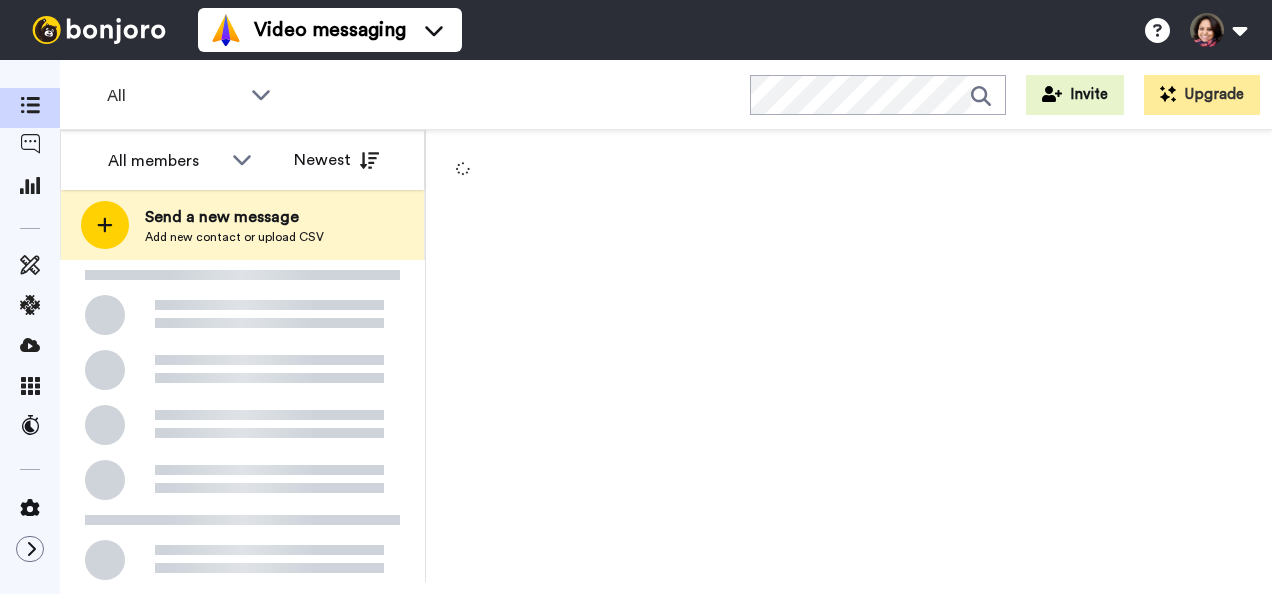 scroll, scrollTop: 0, scrollLeft: 0, axis: both 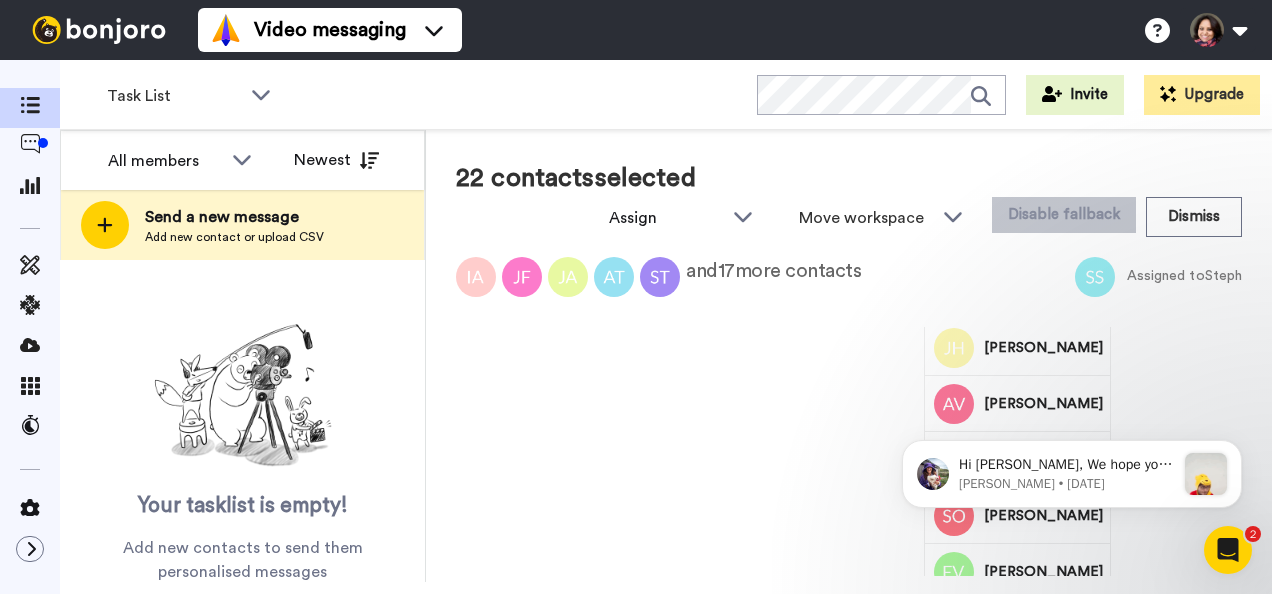 click on "Hi [PERSON_NAME], We hope you and your customers have been having a great time with [PERSON_NAME] so far.  Whilst we built Bonjoro with our bear hands, I'm first to admit customer feedback has led to all our best features.  Now that you're a bit of a pro, I'd love to hear your thoughts on anything you'd like to see change / added to [PERSON_NAME] that you feel may be missing or could be improved.  All suggestions welcome, this is a huge help to me and the team🐻 Thanks and have a great day! [PERSON_NAME] • [DATE]" at bounding box center [1072, 383] 